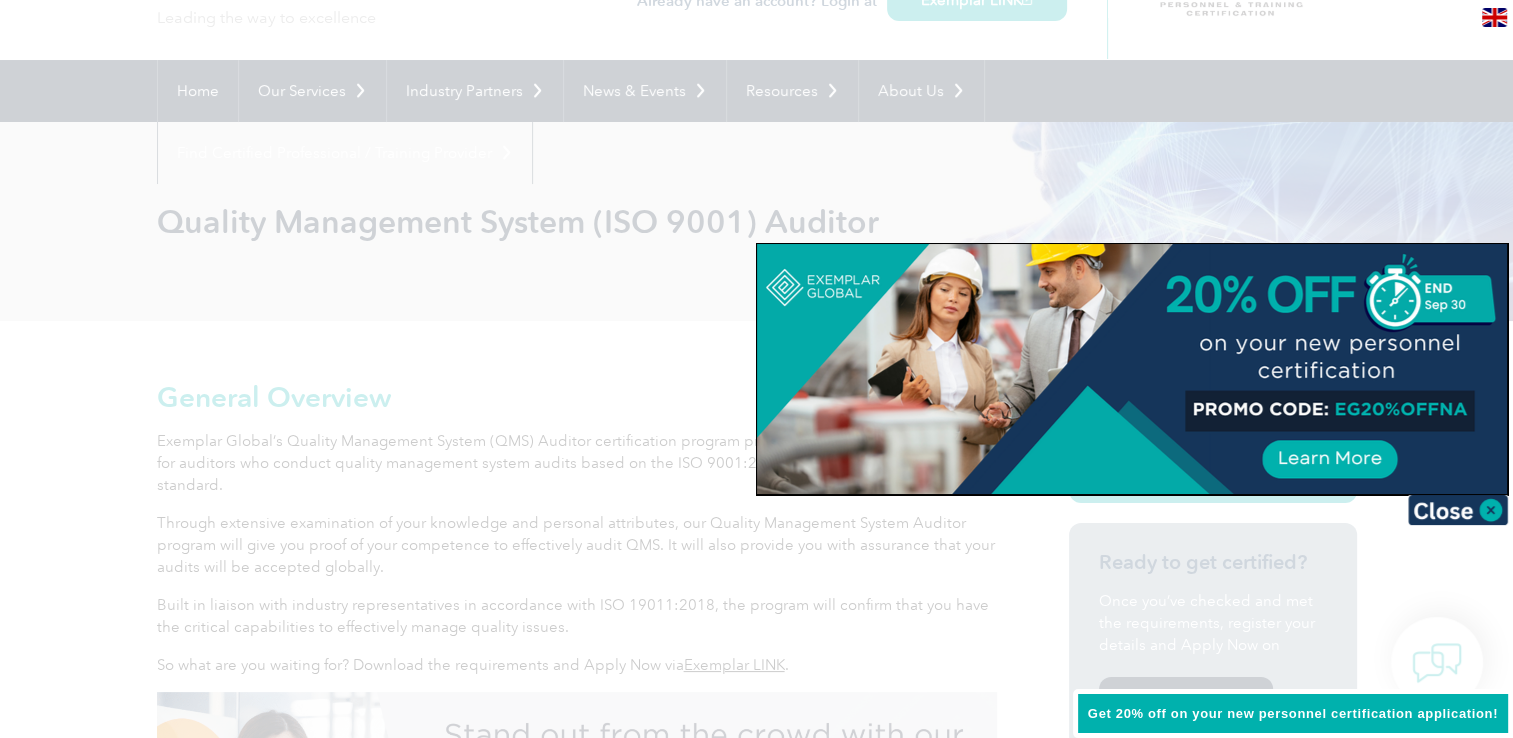 scroll, scrollTop: 124, scrollLeft: 0, axis: vertical 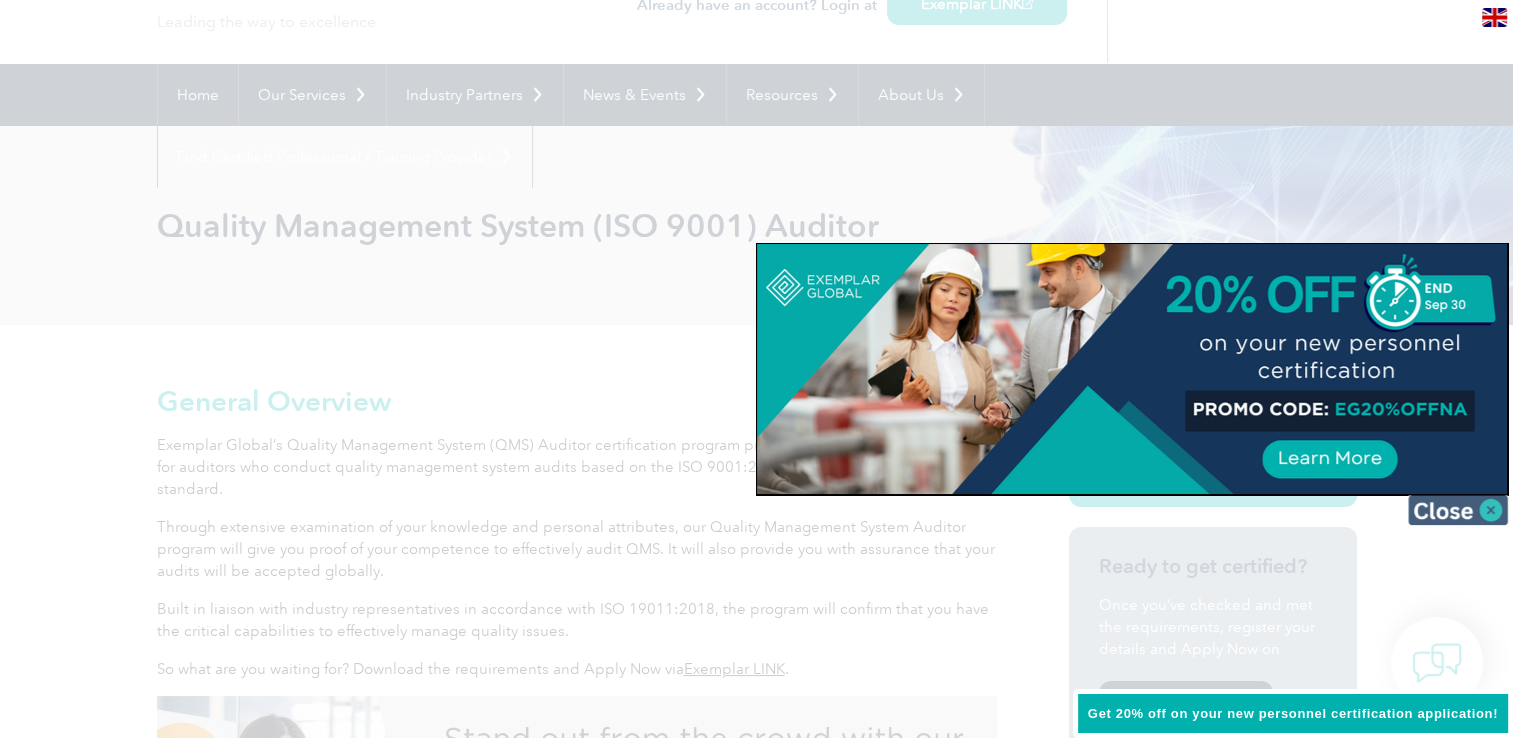 click at bounding box center (1458, 510) 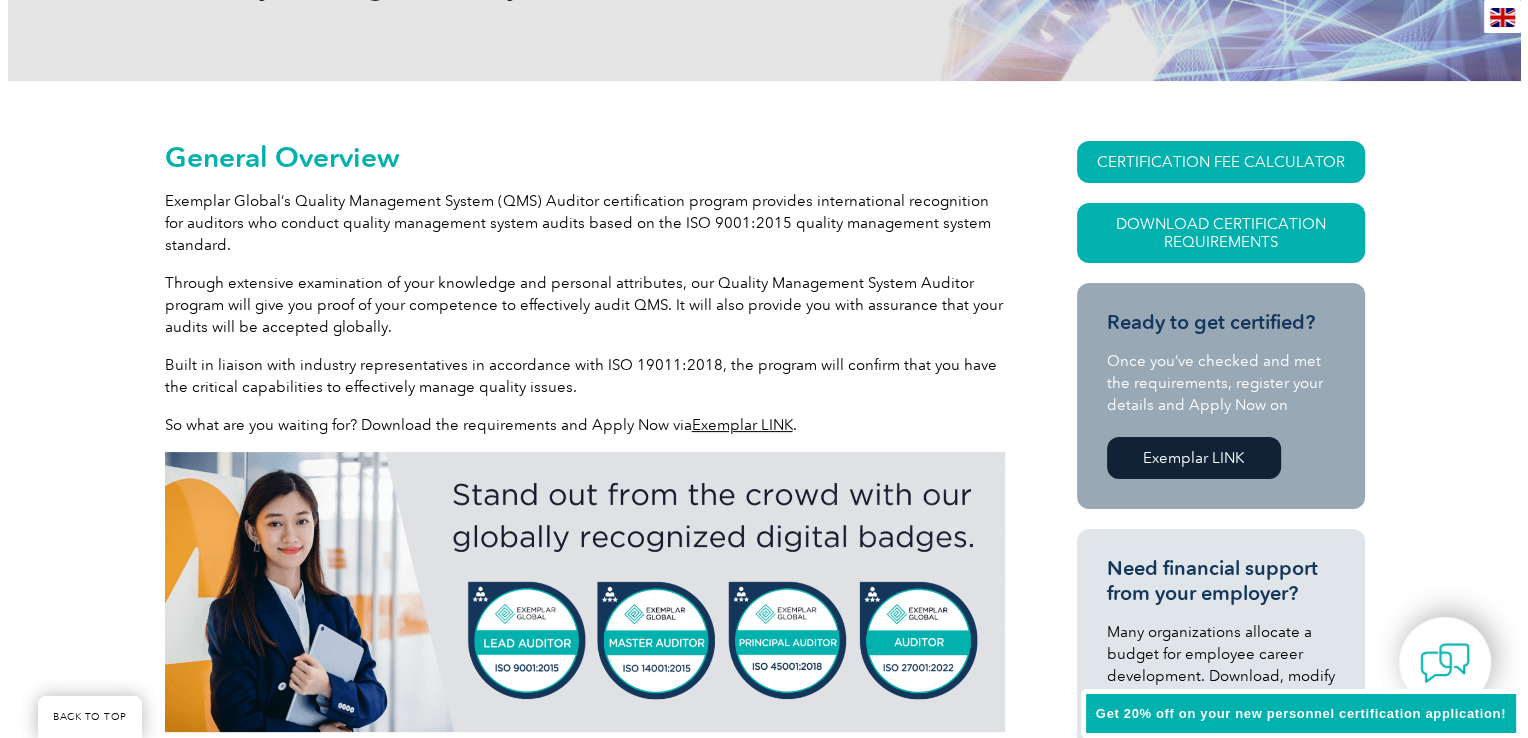 scroll, scrollTop: 367, scrollLeft: 0, axis: vertical 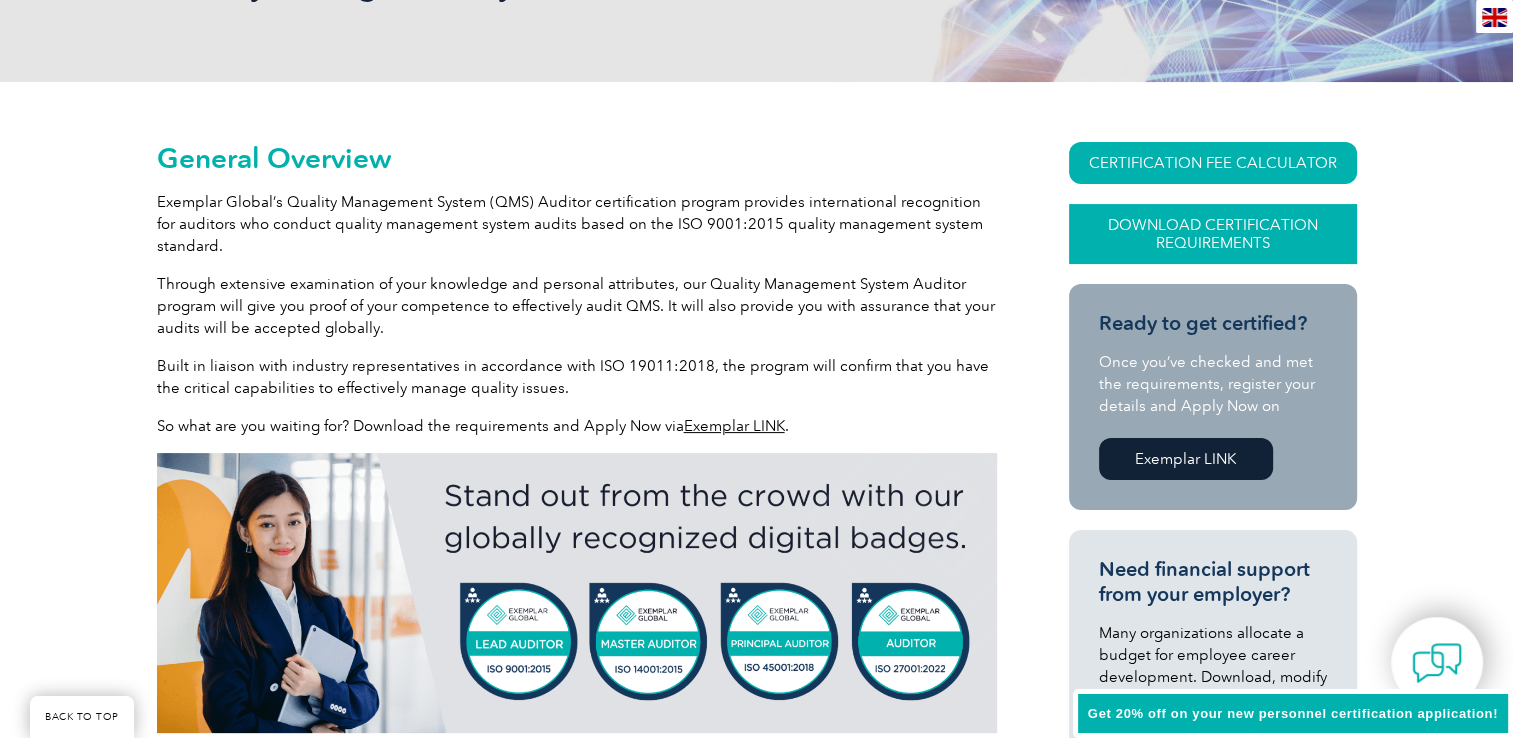 click on "Download Certification Requirements" at bounding box center [1213, 234] 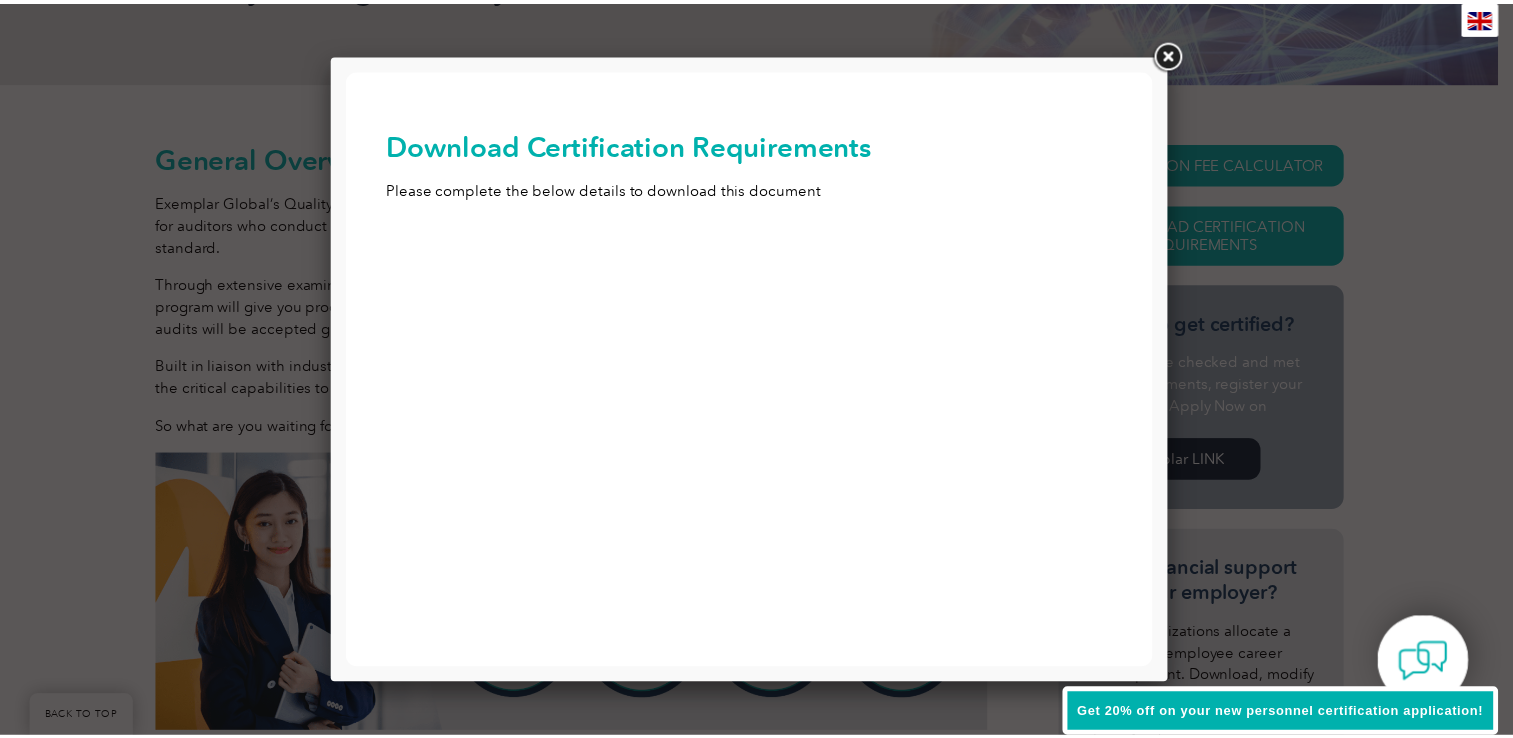 scroll, scrollTop: 0, scrollLeft: 0, axis: both 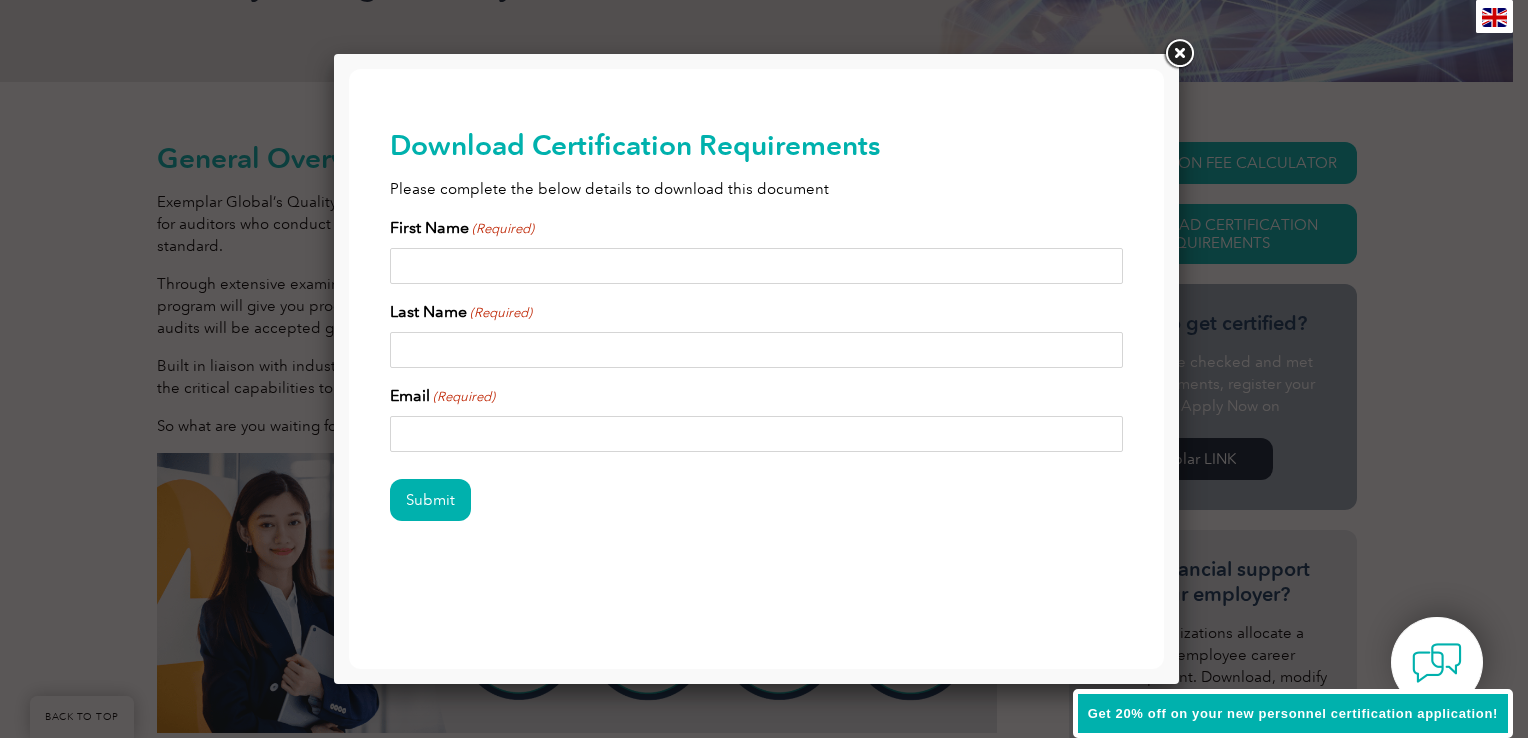 click at bounding box center (1179, 54) 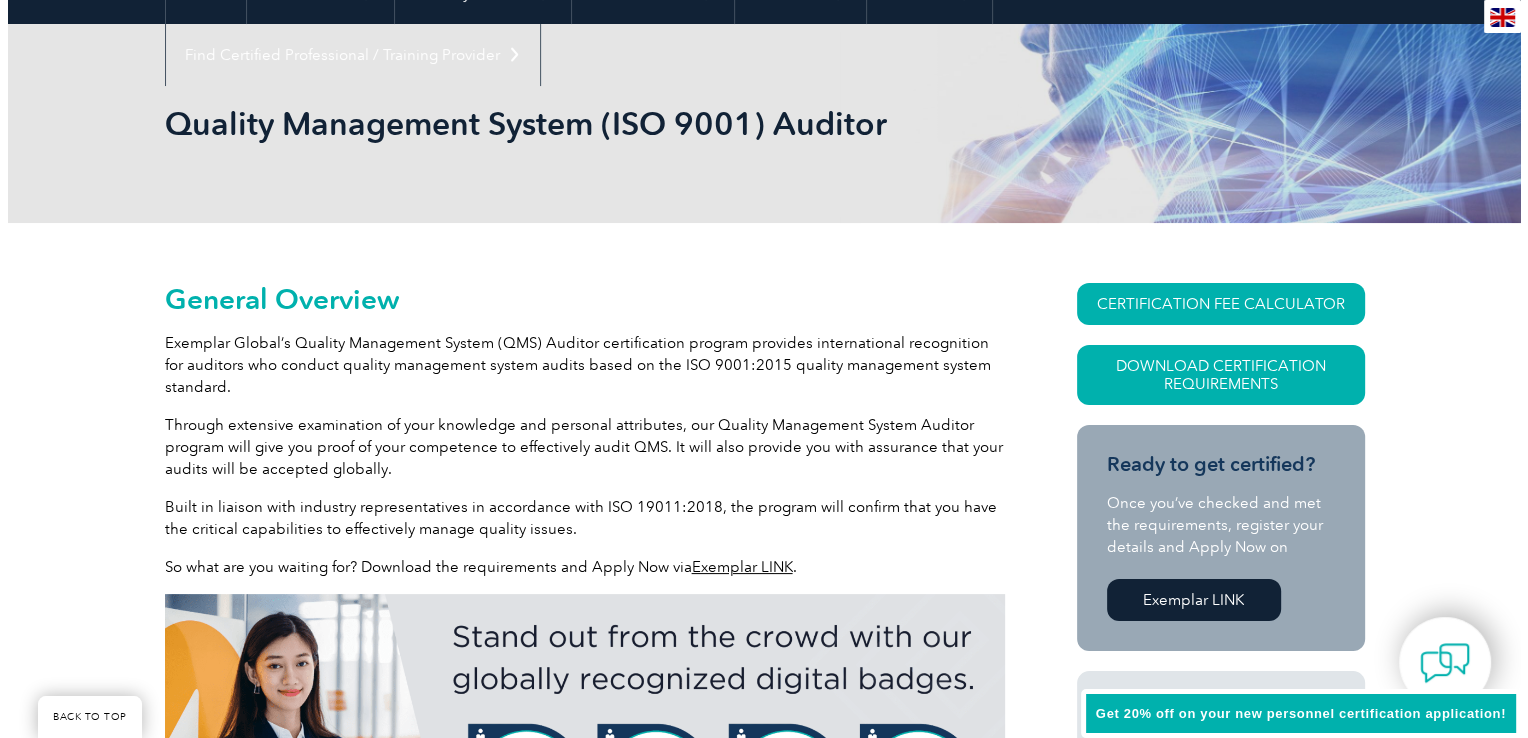 scroll, scrollTop: 225, scrollLeft: 0, axis: vertical 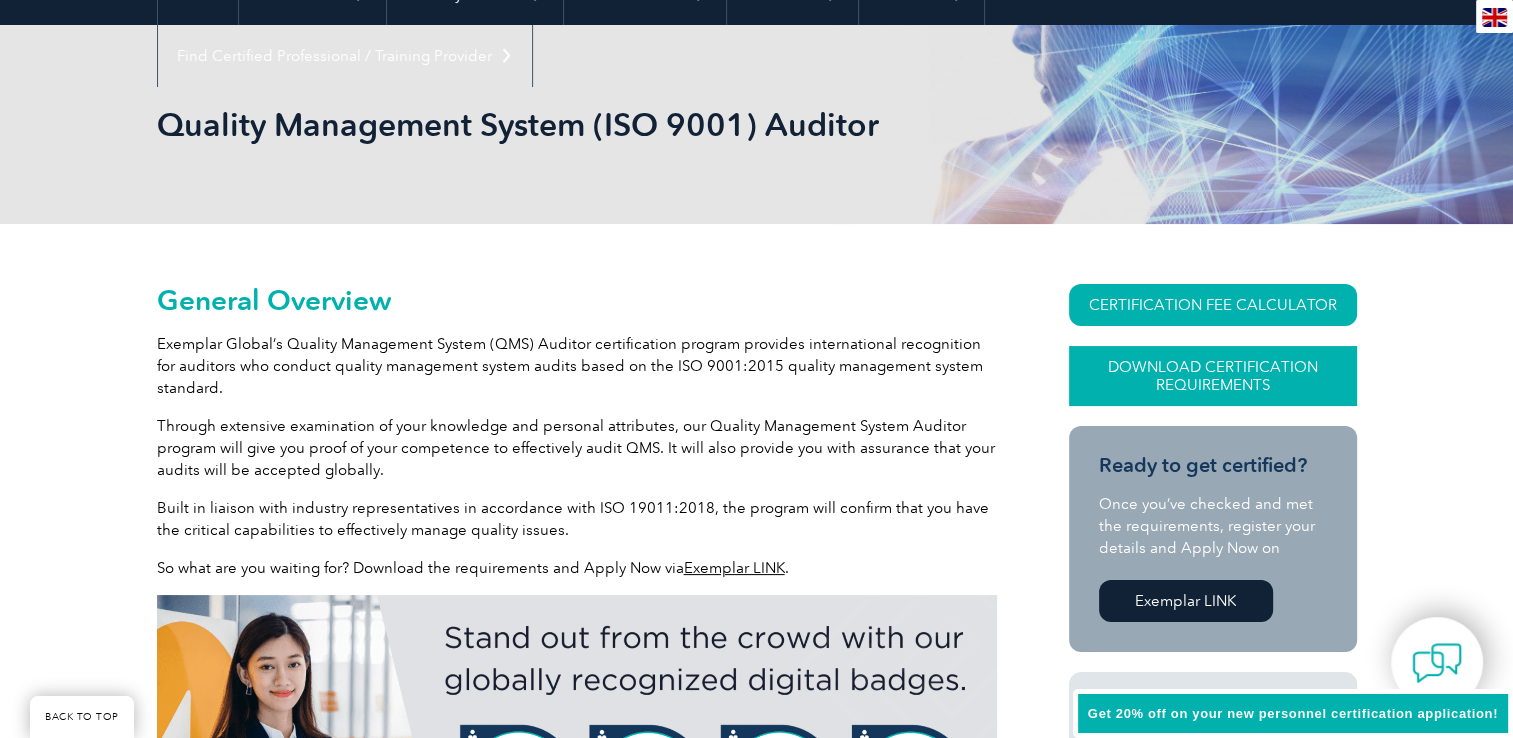 click on "Download Certification Requirements" at bounding box center (1213, 376) 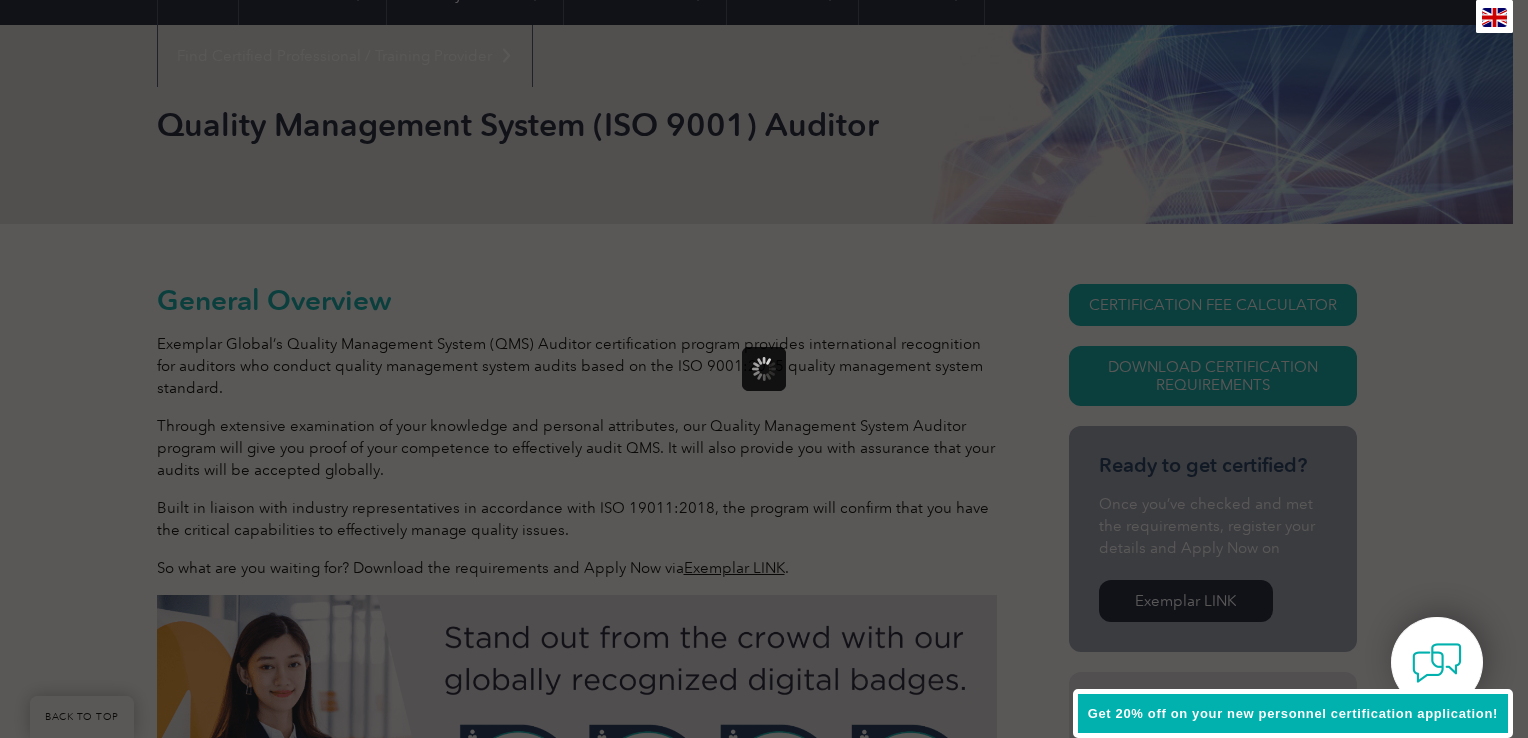 scroll, scrollTop: 0, scrollLeft: 0, axis: both 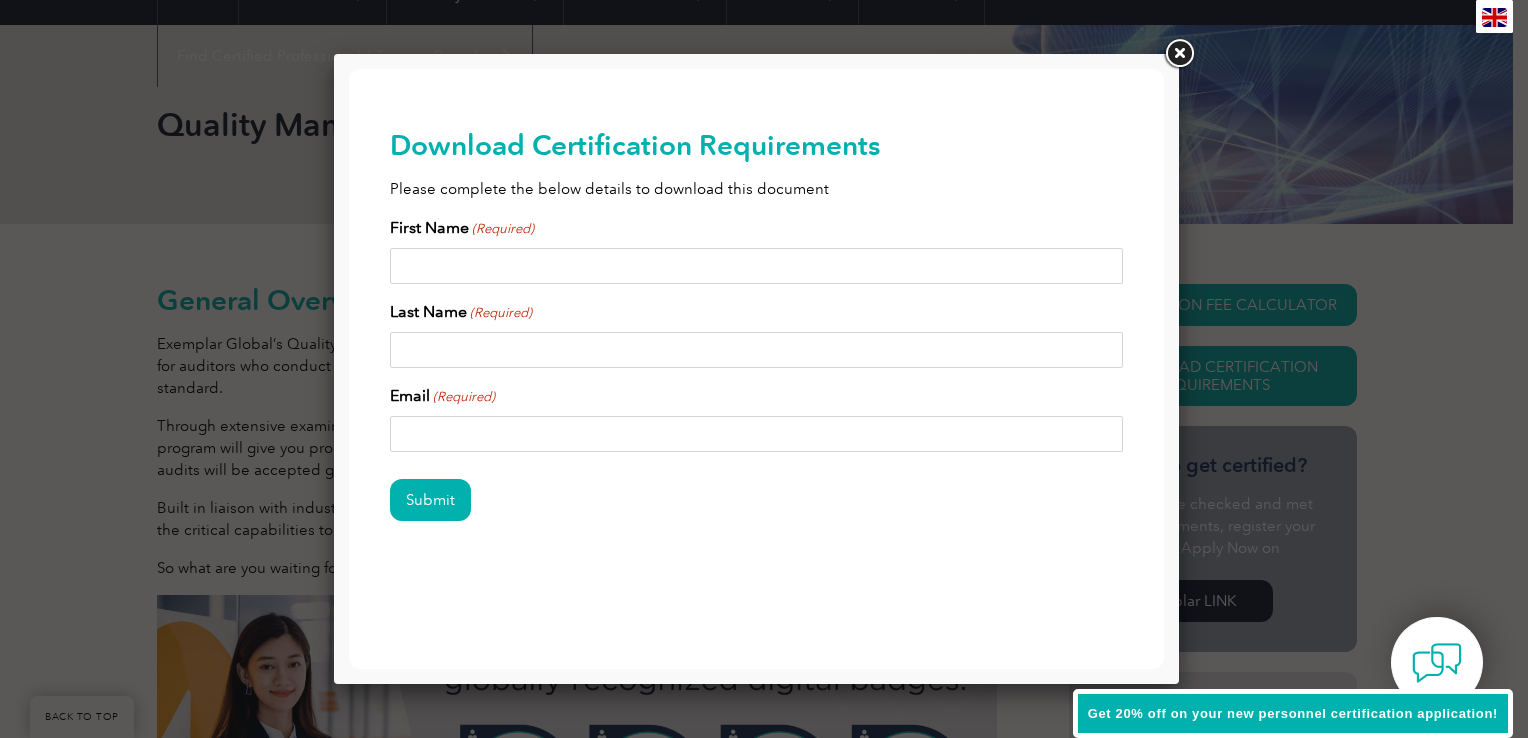click on "First Name (Required)" at bounding box center (757, 266) 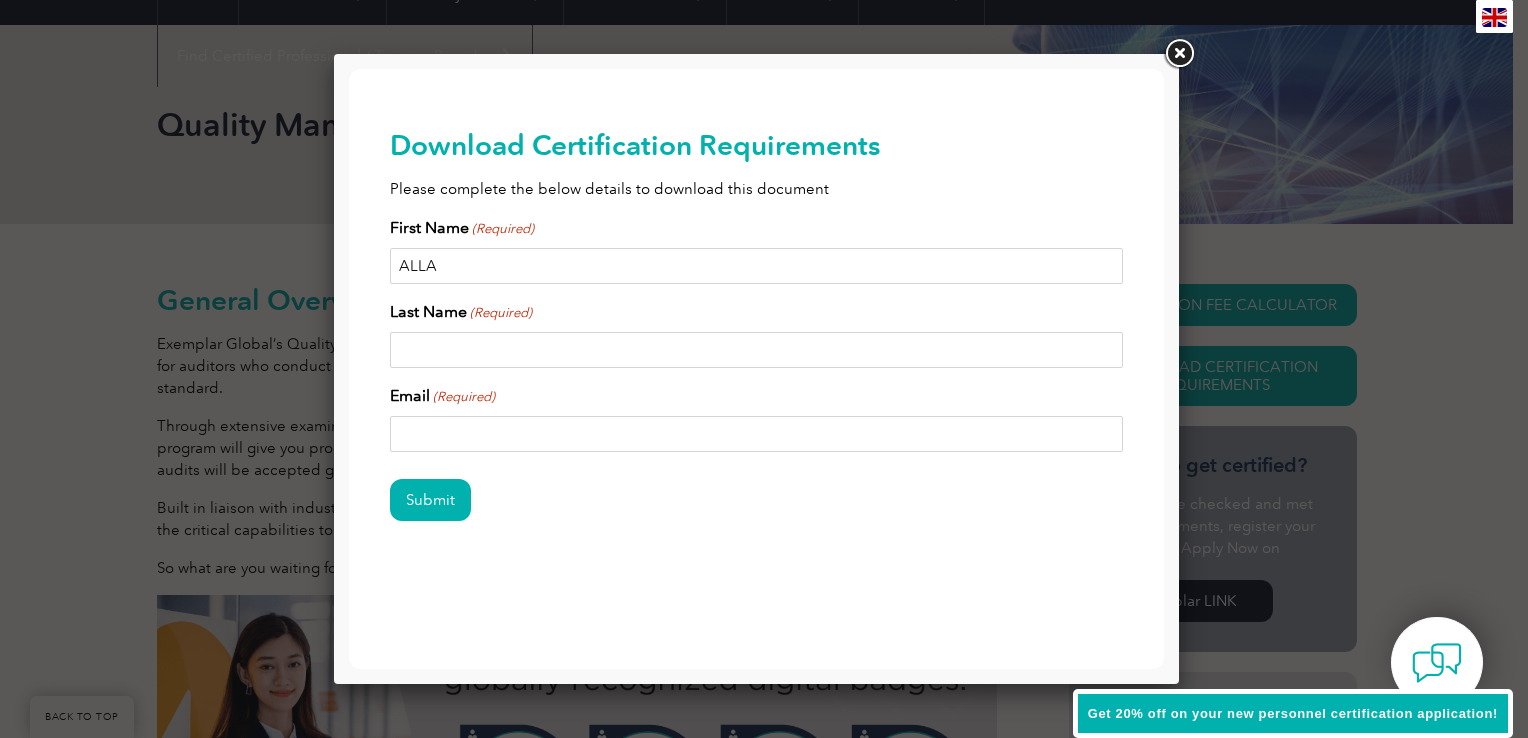 type on "ALLA" 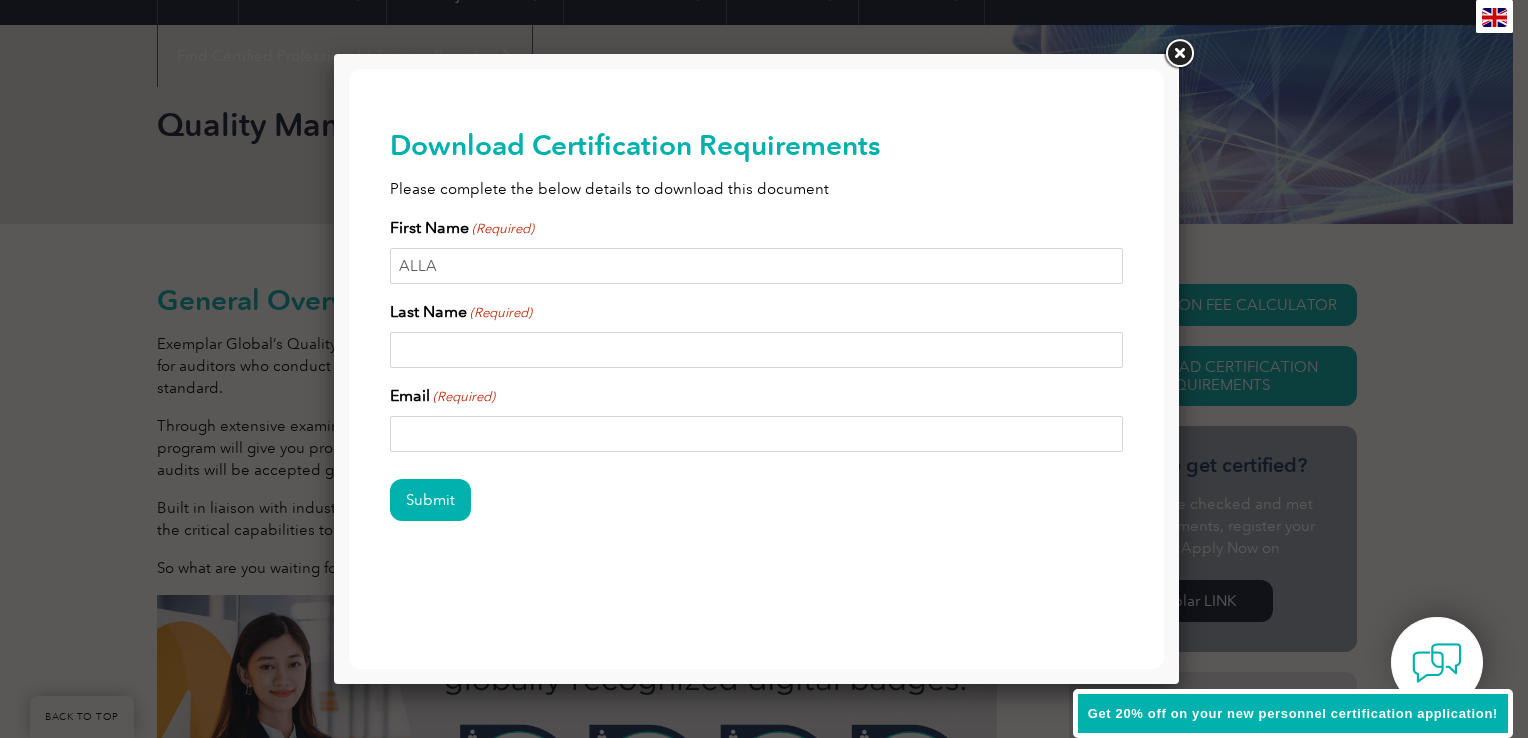 click on "Last Name (Required)" at bounding box center (757, 350) 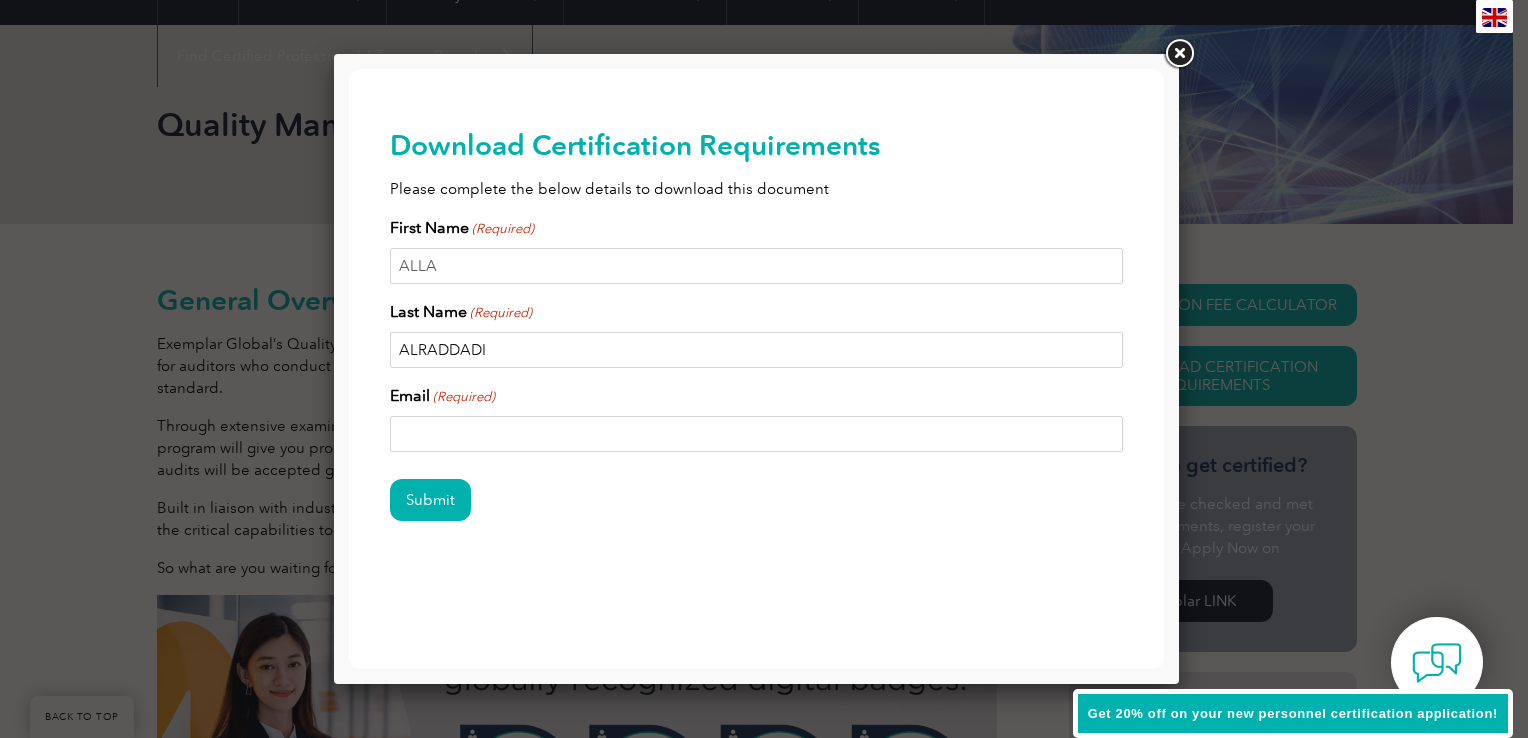 type on "ALRADDADI" 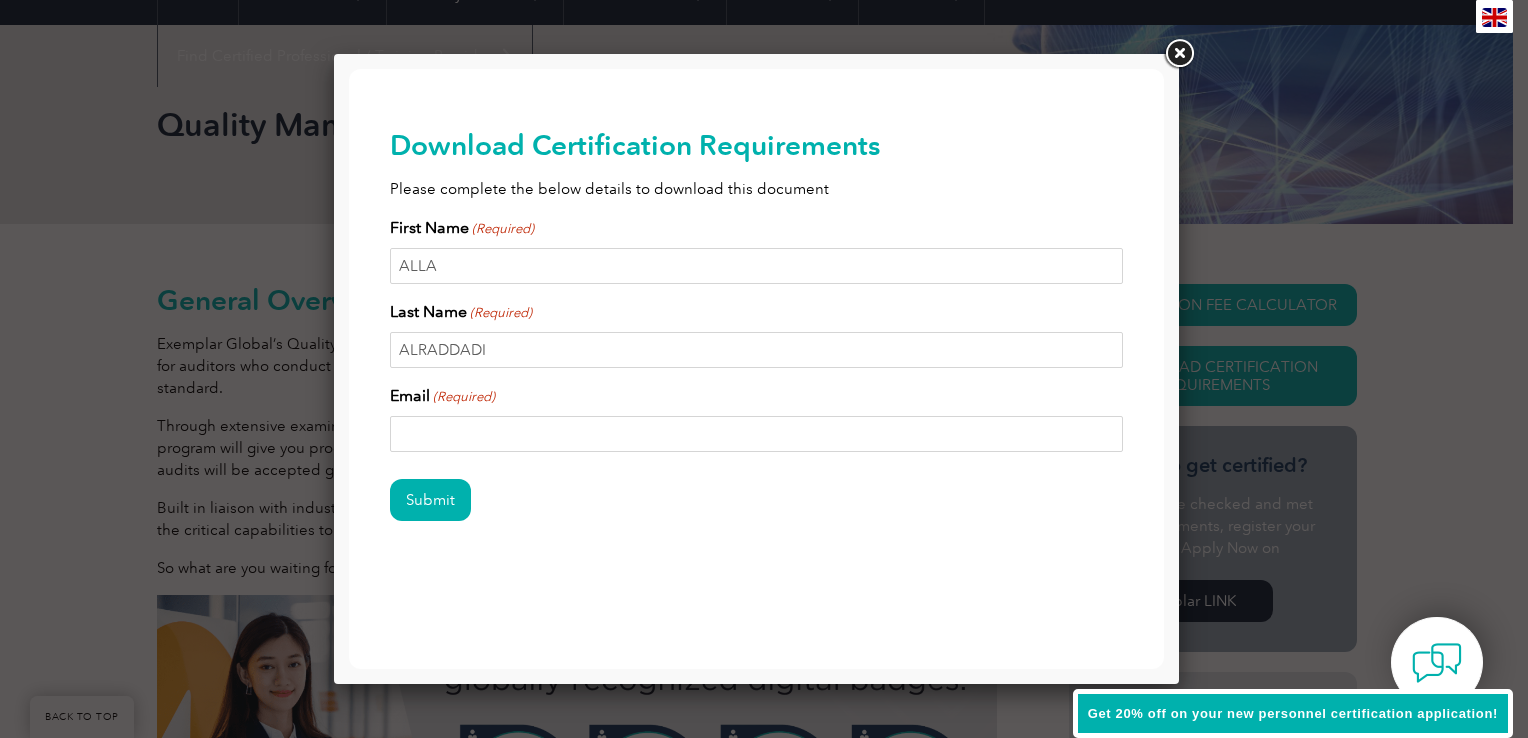click on "Email (Required)" at bounding box center [757, 434] 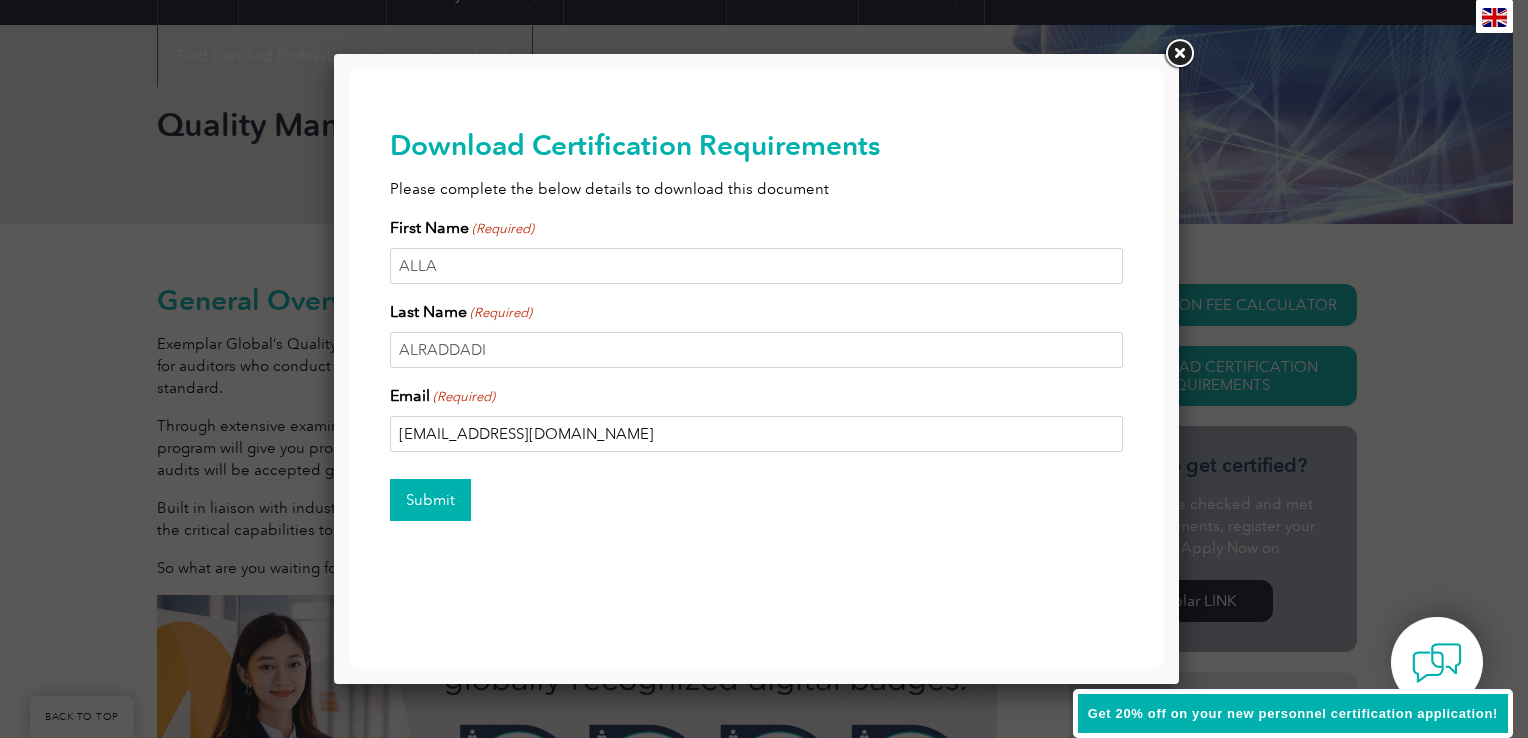 type on "alla.alraddadi@gmail.com" 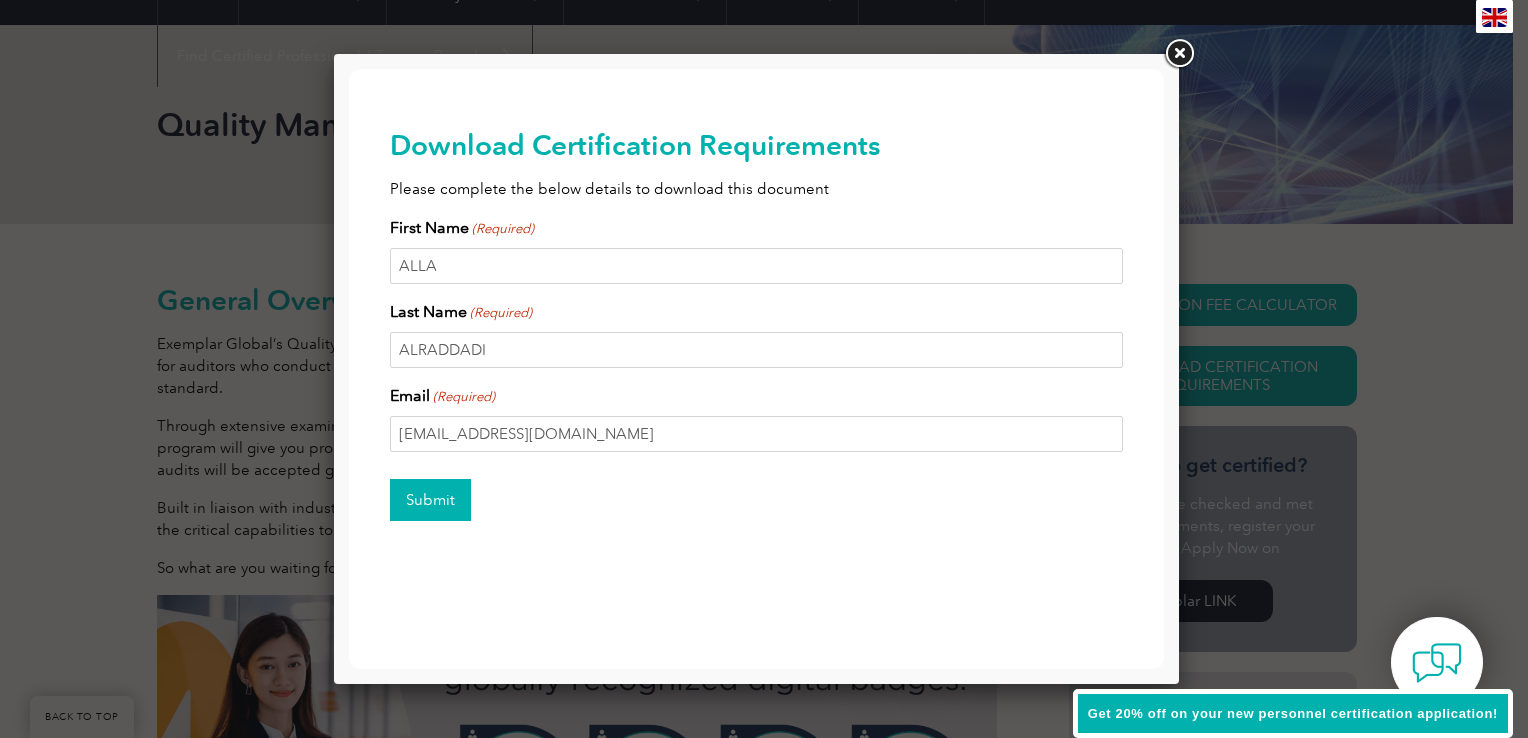 click on "Submit" at bounding box center [430, 500] 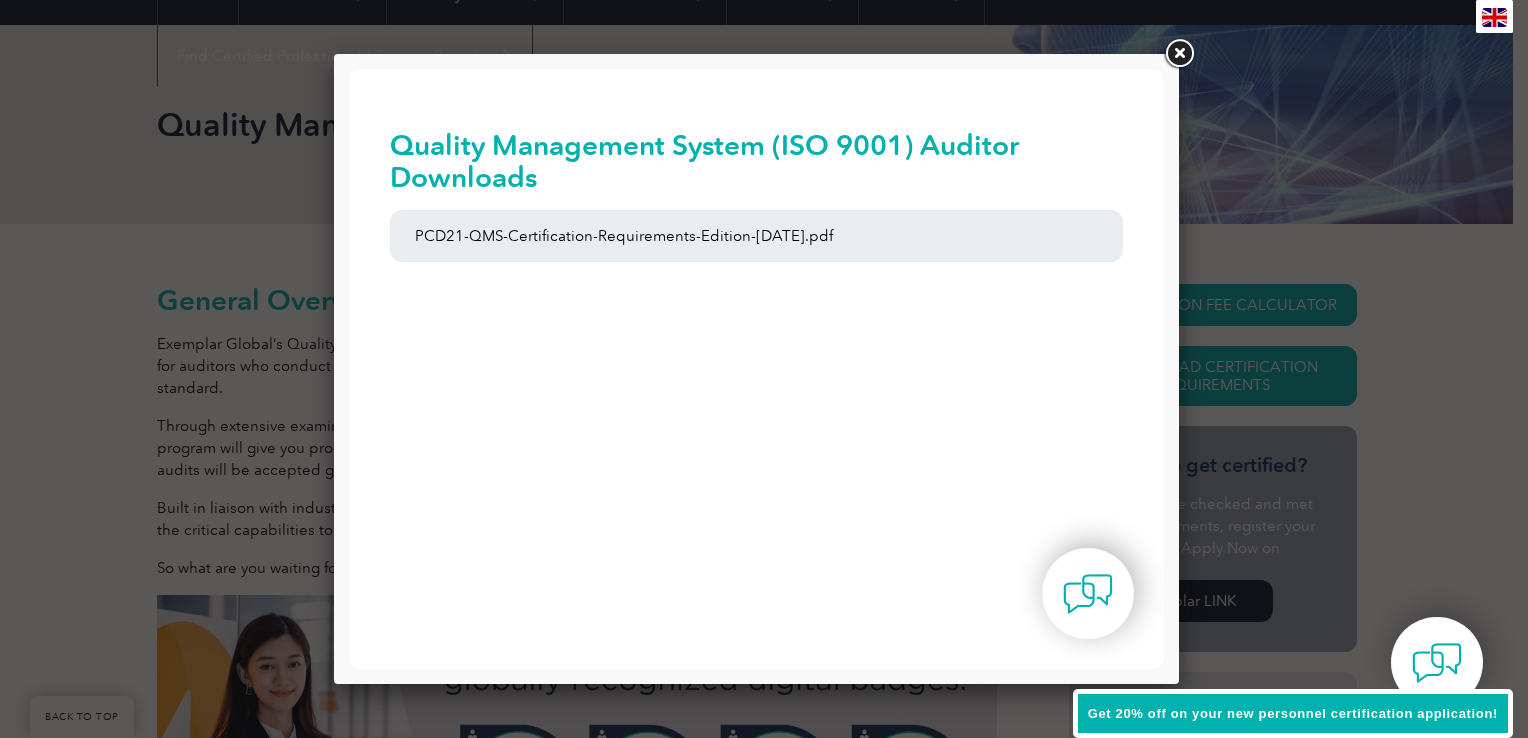 scroll, scrollTop: 0, scrollLeft: 0, axis: both 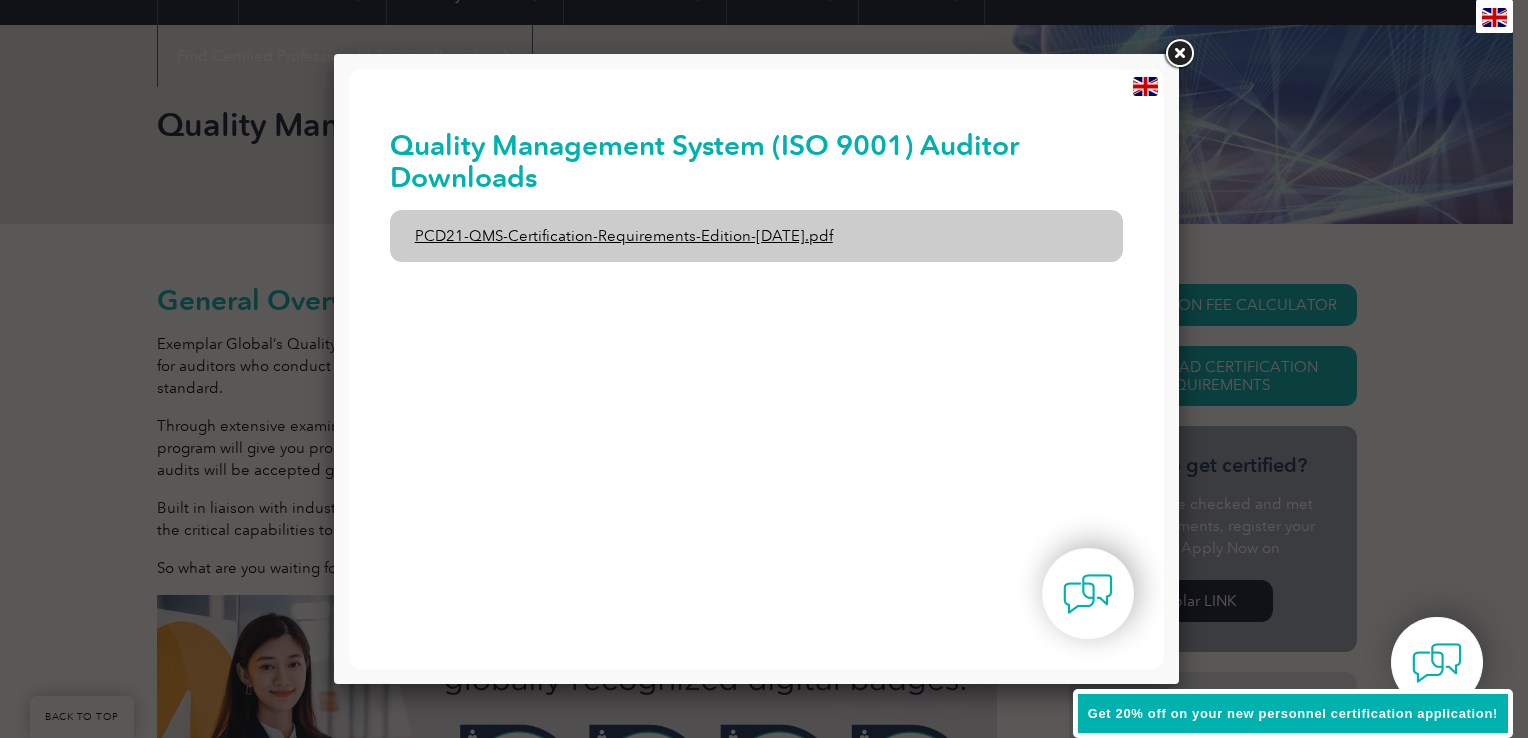 click on "PCD21-QMS-Certification-Requirements-Edition-2-April-2022.pdf" at bounding box center [757, 236] 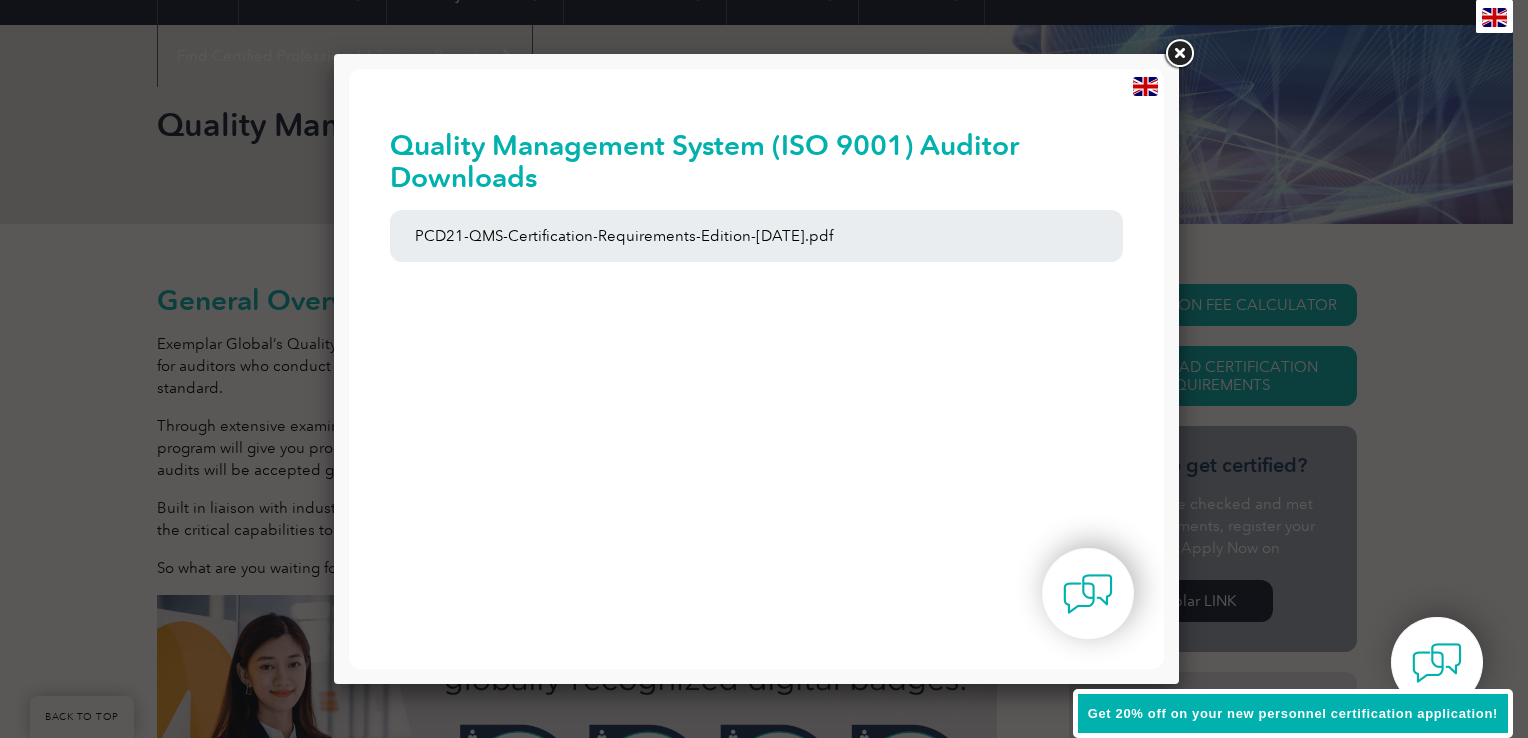 click at bounding box center (1179, 54) 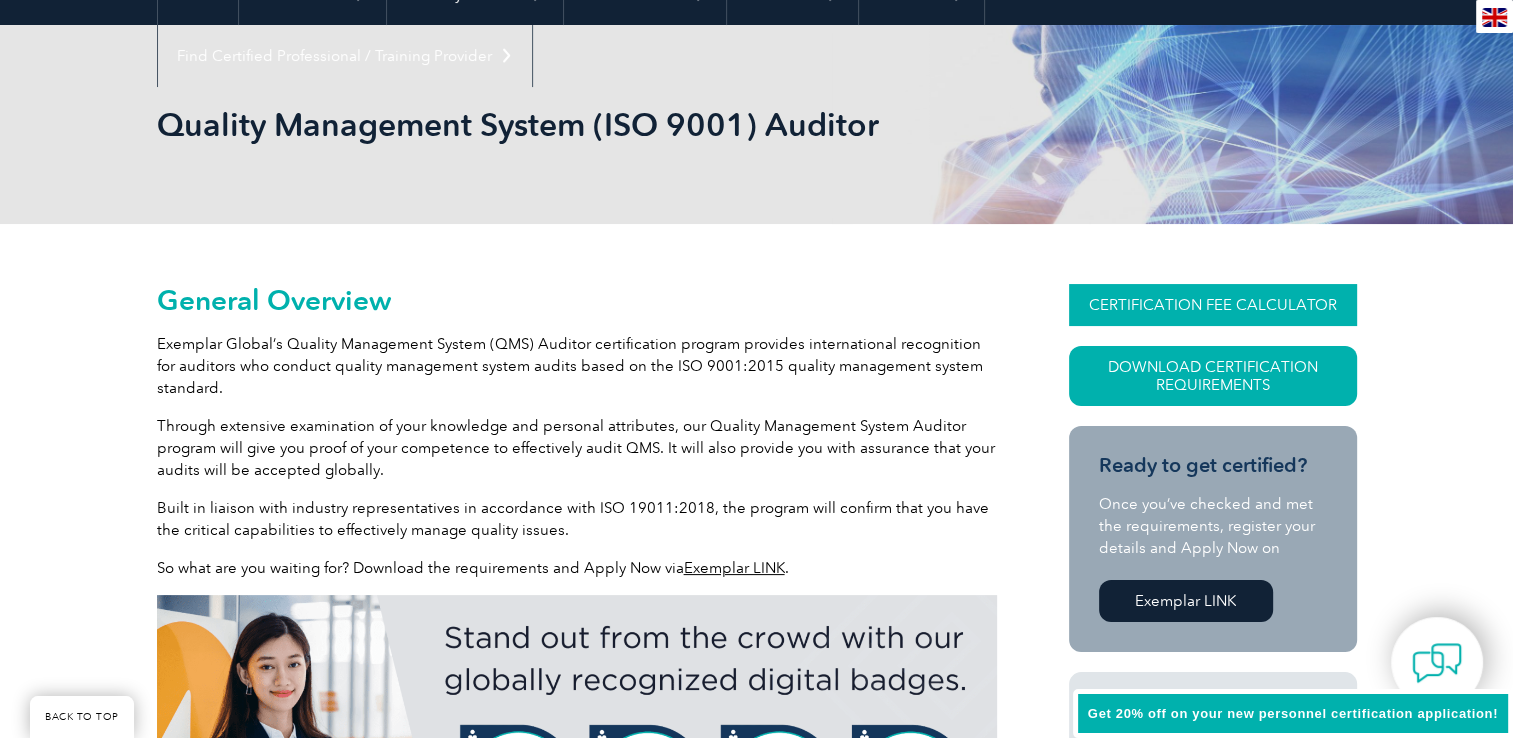 click on "CERTIFICATION FEE CALCULATOR" at bounding box center [1213, 305] 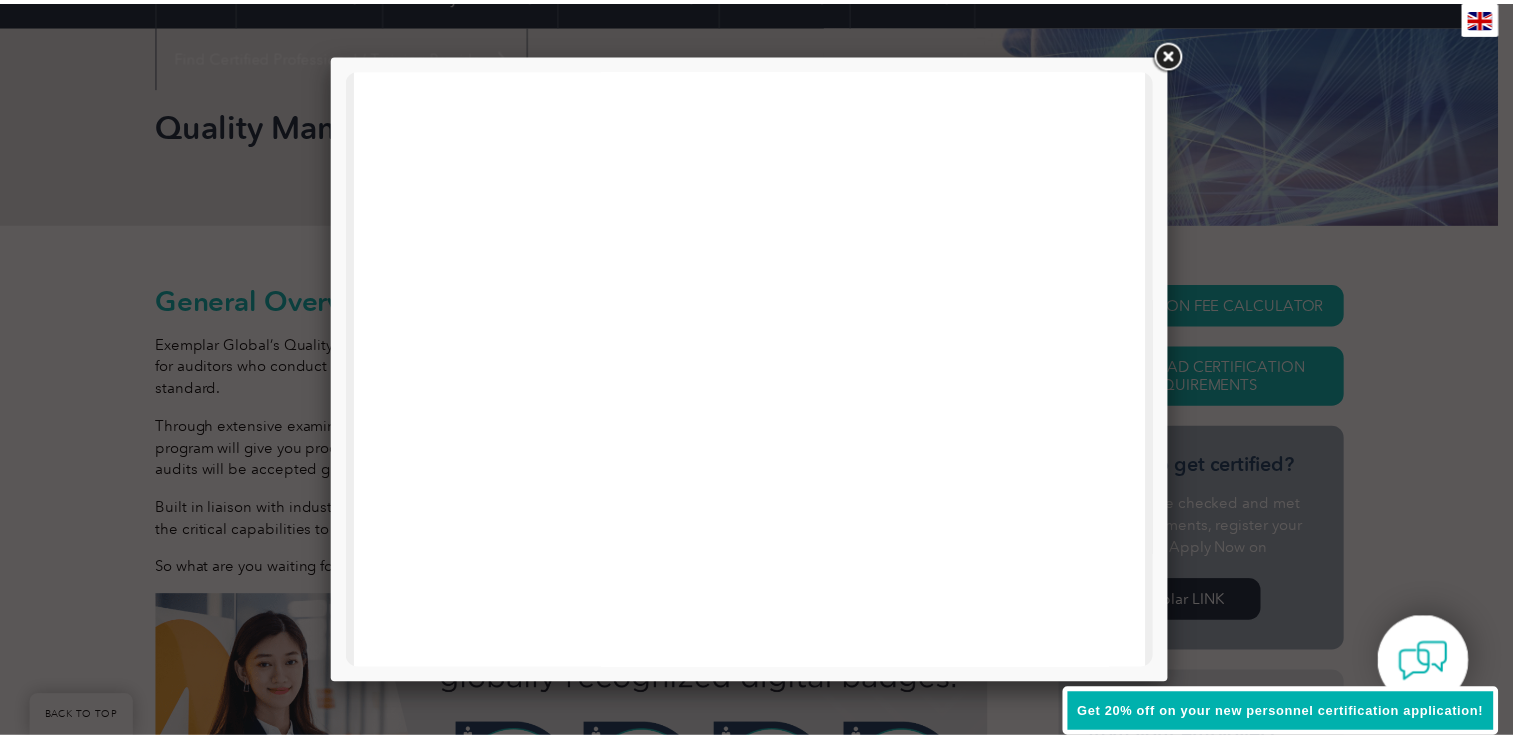 scroll, scrollTop: 8, scrollLeft: 0, axis: vertical 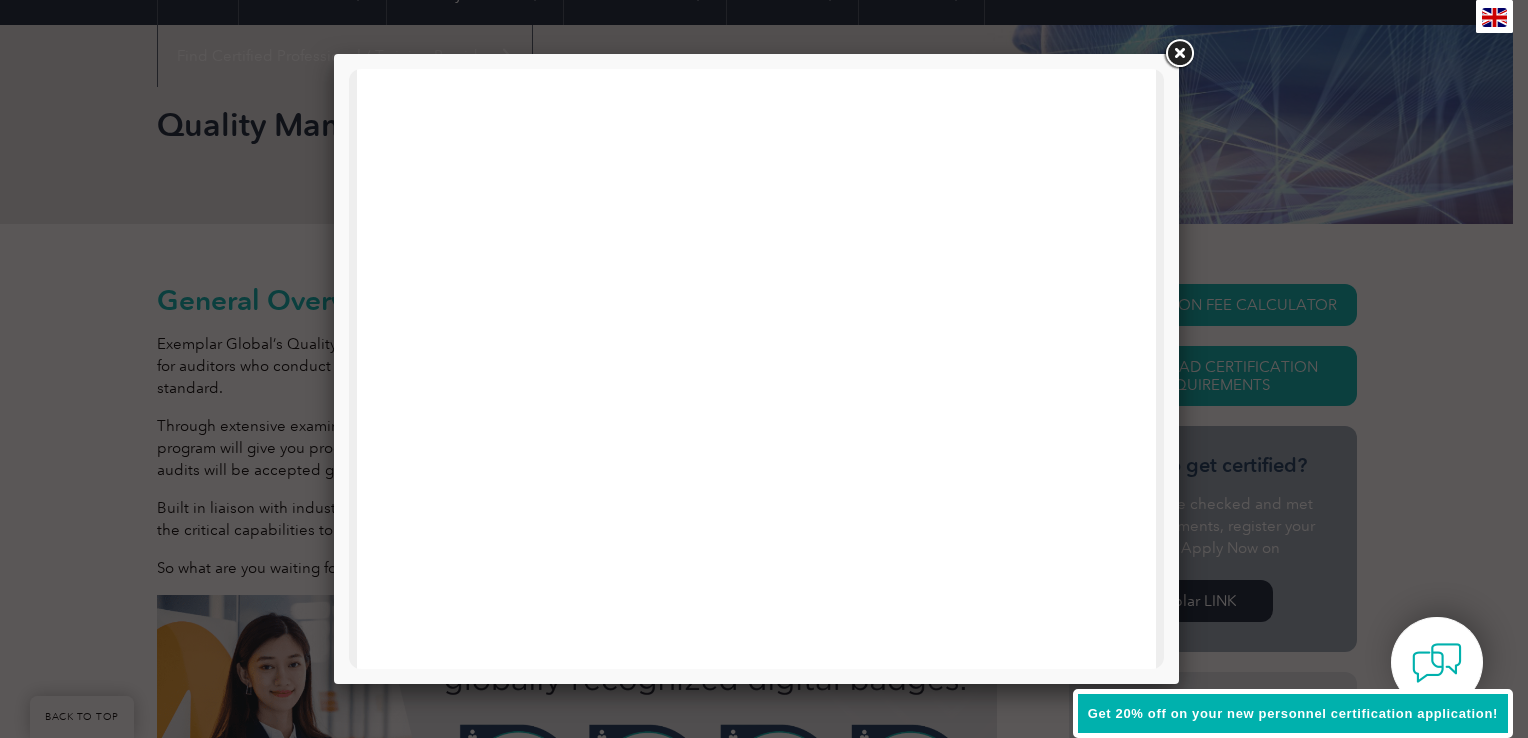 click at bounding box center [1179, 54] 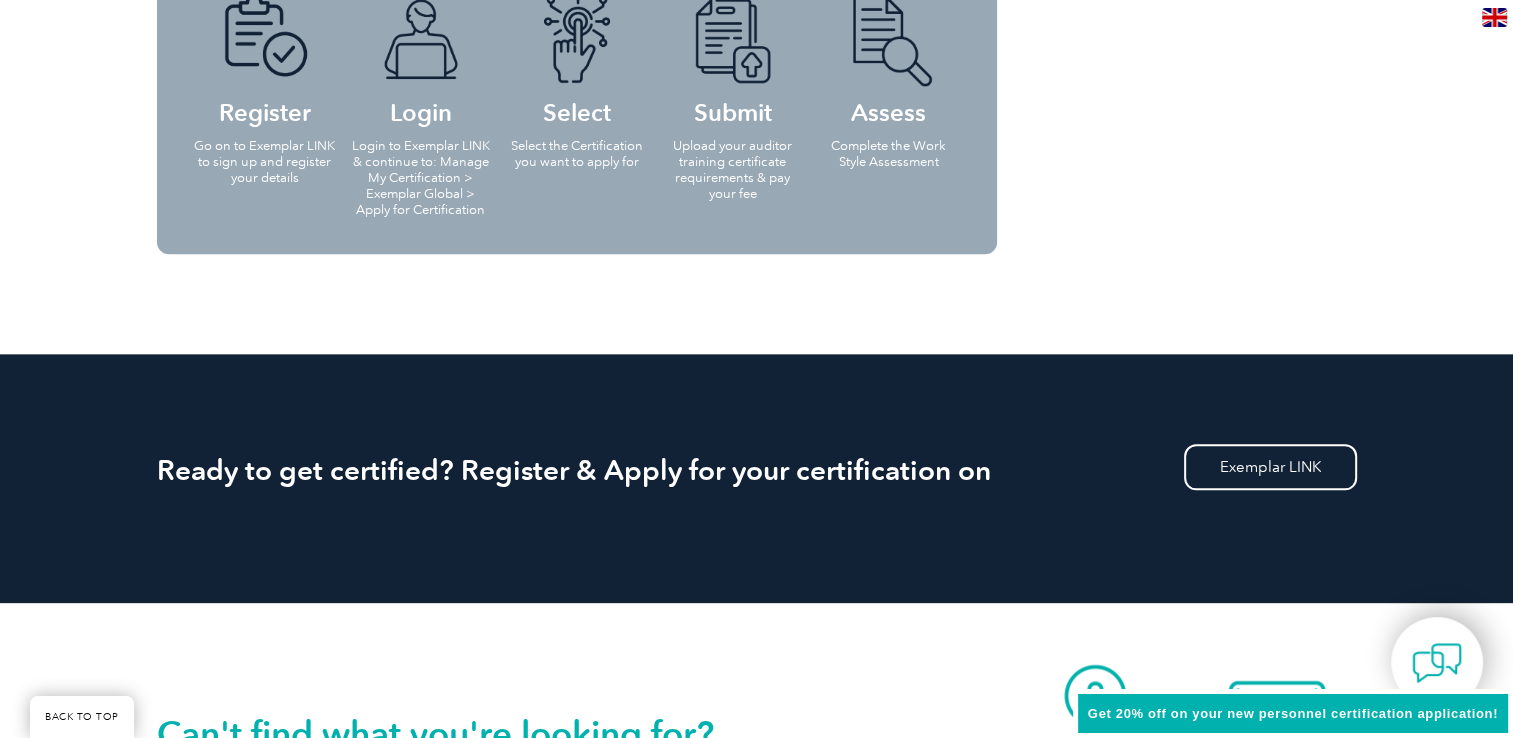 scroll, scrollTop: 1954, scrollLeft: 0, axis: vertical 